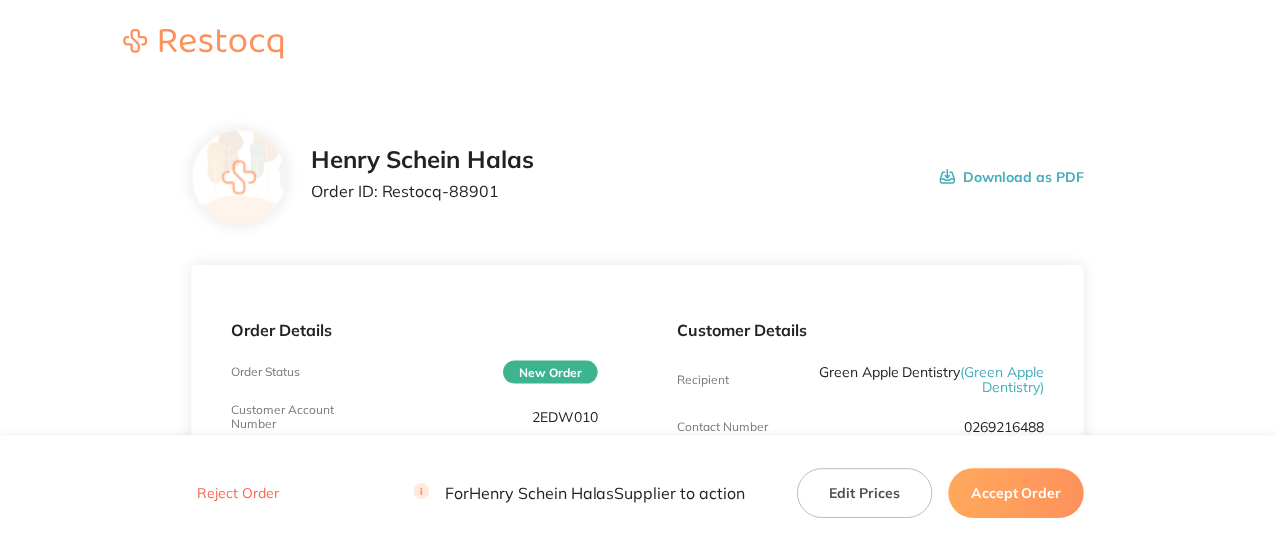 scroll, scrollTop: 0, scrollLeft: 0, axis: both 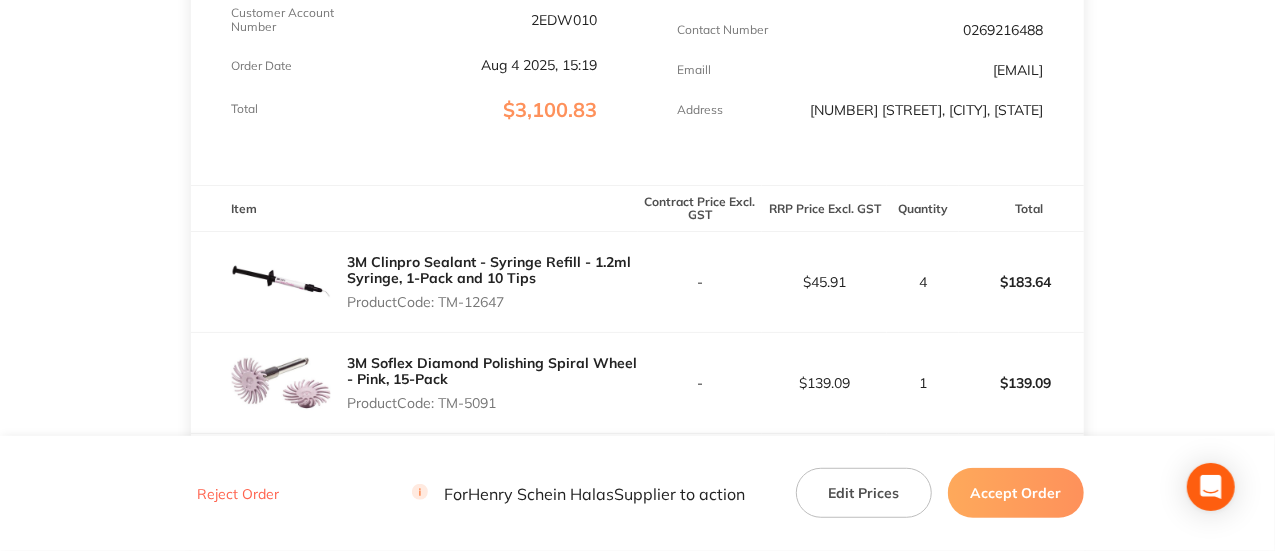 click on "2EDW010" at bounding box center (565, 20) 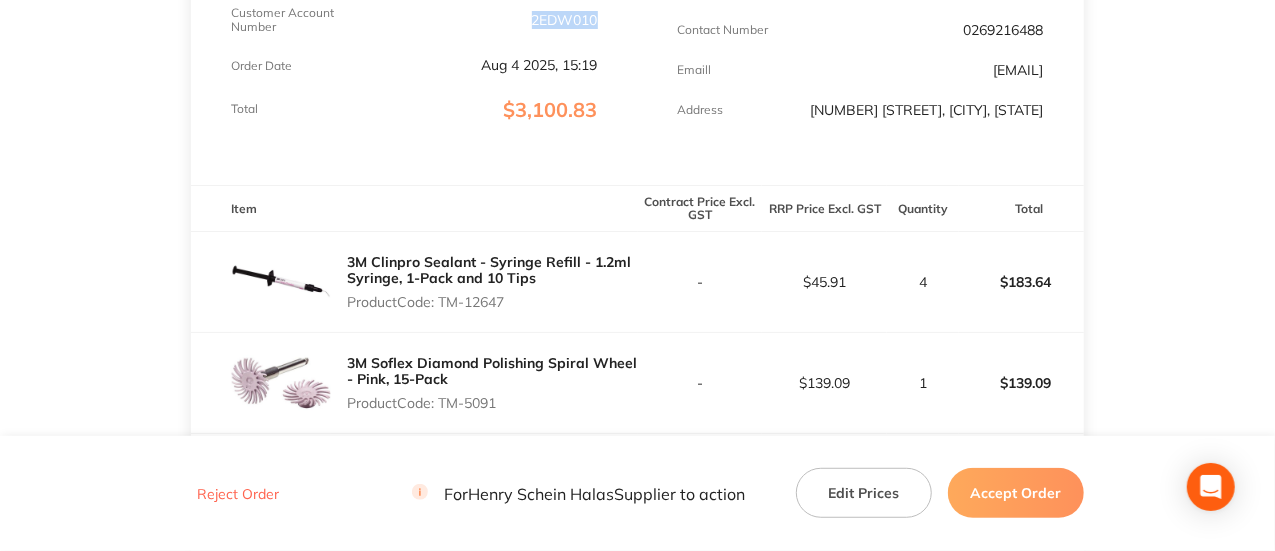 click on "2EDW010" at bounding box center (565, 20) 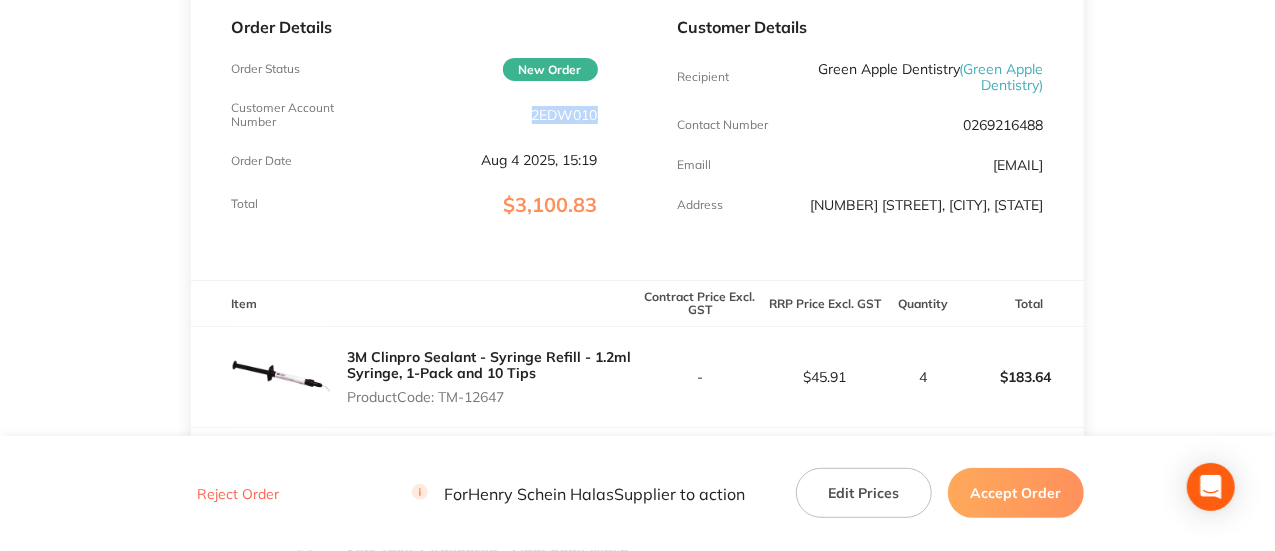 scroll, scrollTop: 302, scrollLeft: 0, axis: vertical 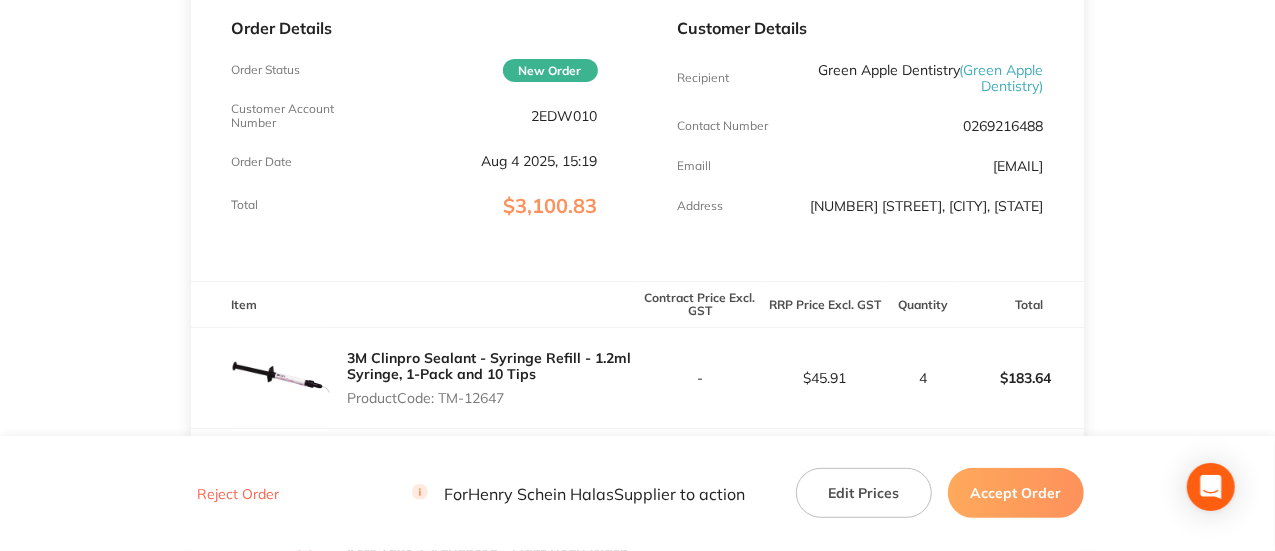 click on "( Green Apple Dentistry )" at bounding box center (1002, 78) 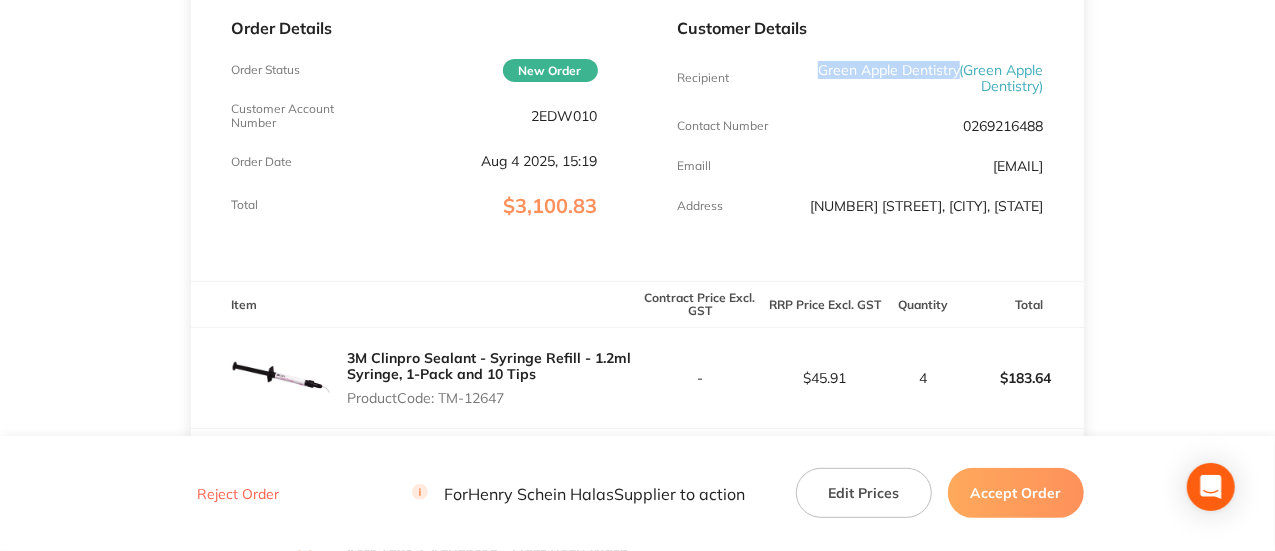 drag, startPoint x: 811, startPoint y: 65, endPoint x: 955, endPoint y: 63, distance: 144.01389 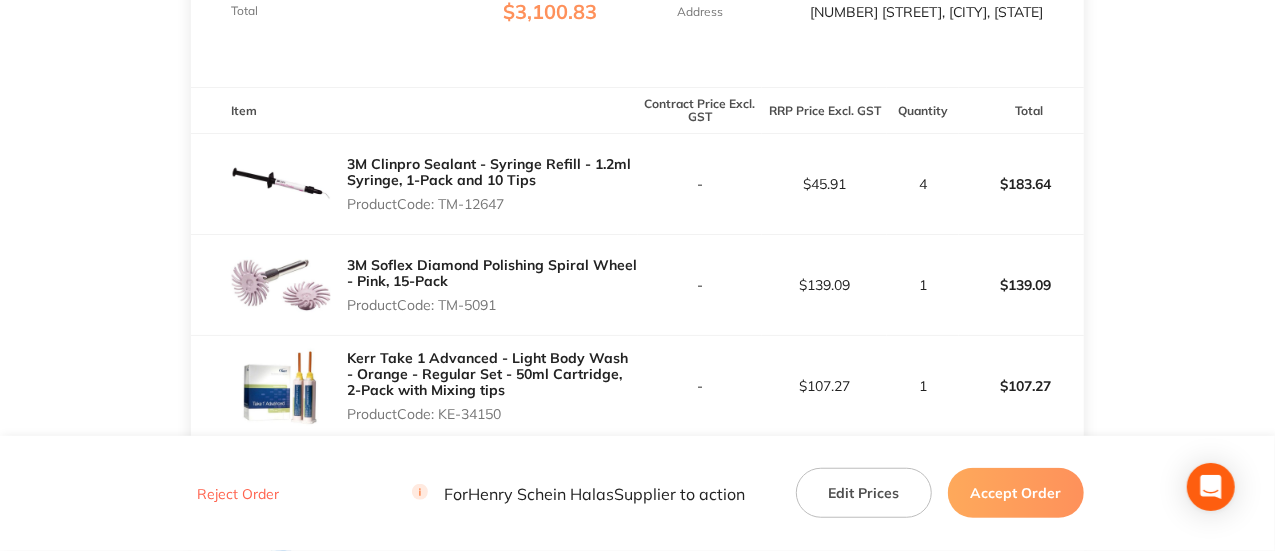 scroll, scrollTop: 497, scrollLeft: 0, axis: vertical 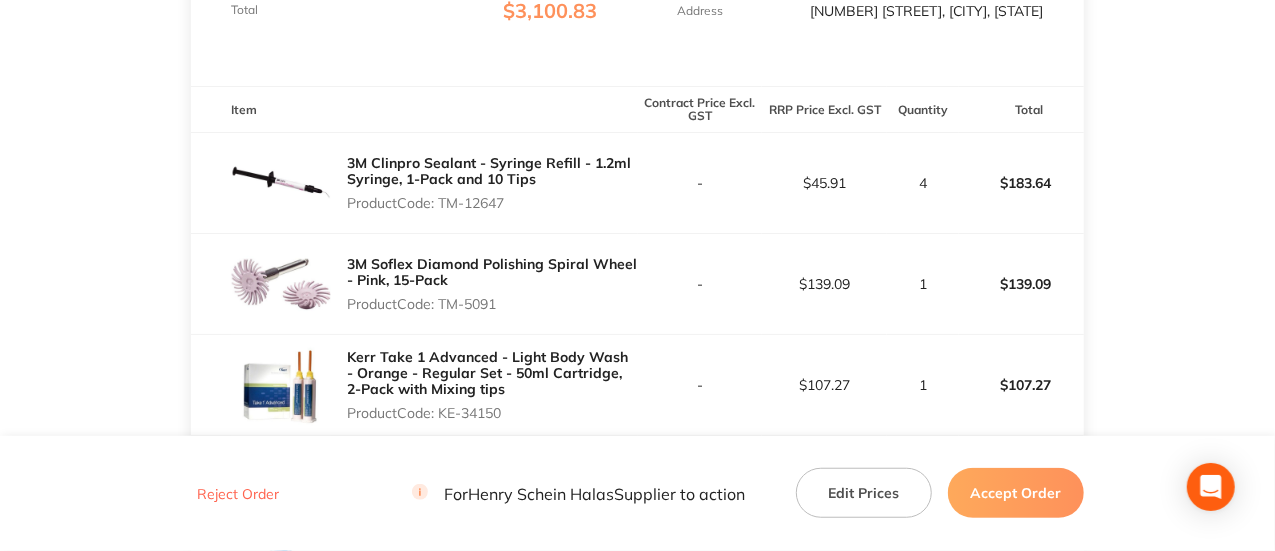 drag, startPoint x: 516, startPoint y: 199, endPoint x: 440, endPoint y: 209, distance: 76.655075 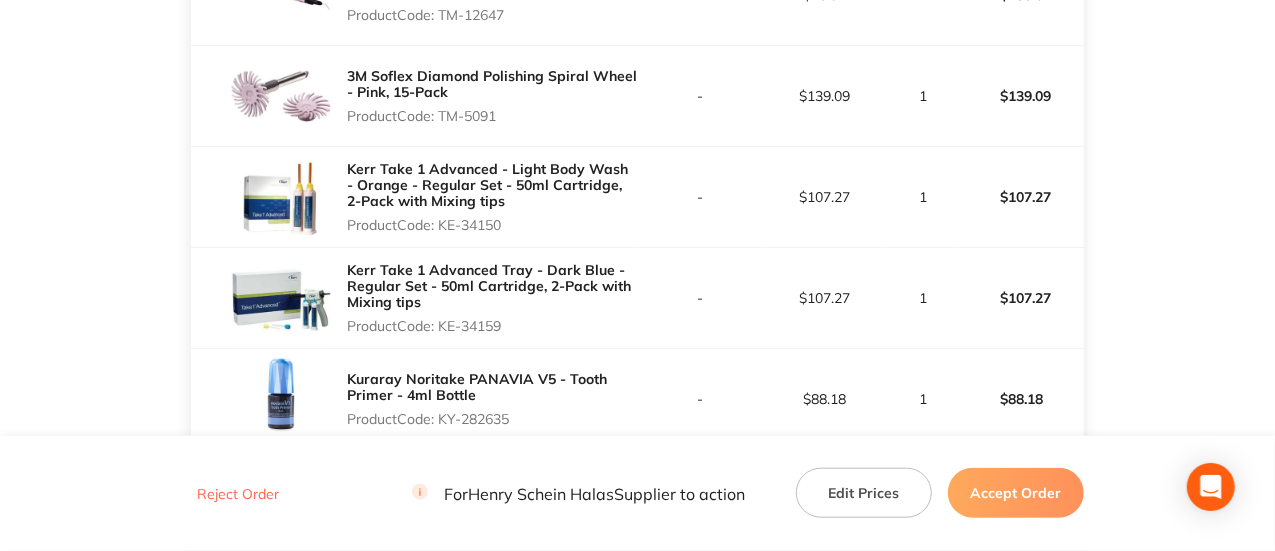 scroll, scrollTop: 686, scrollLeft: 0, axis: vertical 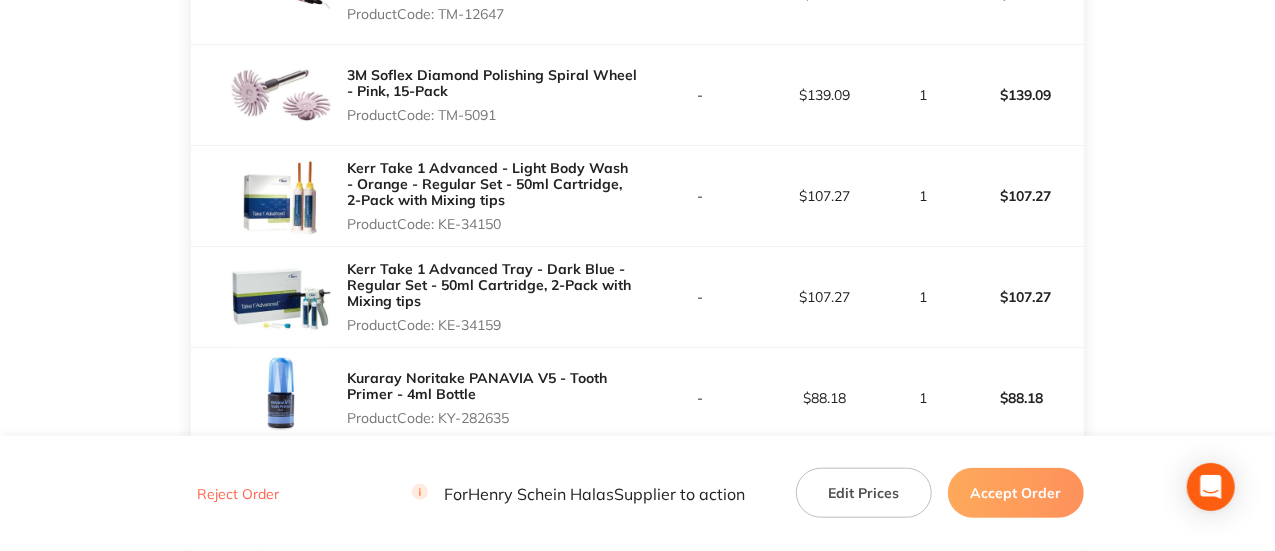 drag, startPoint x: 540, startPoint y: 328, endPoint x: 444, endPoint y: 333, distance: 96.13012 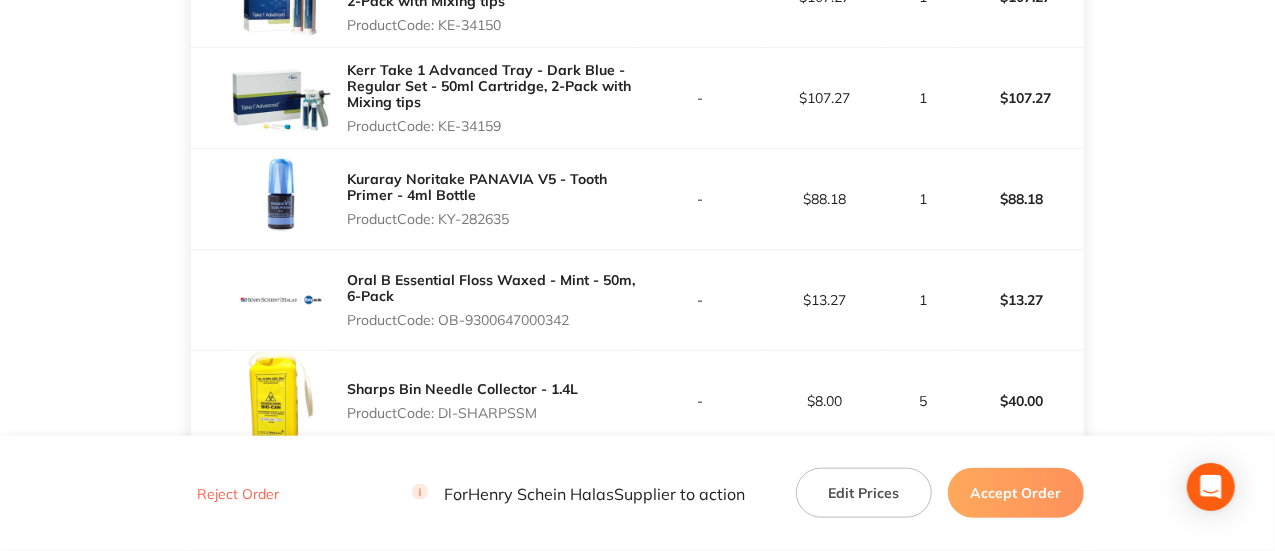 scroll, scrollTop: 886, scrollLeft: 0, axis: vertical 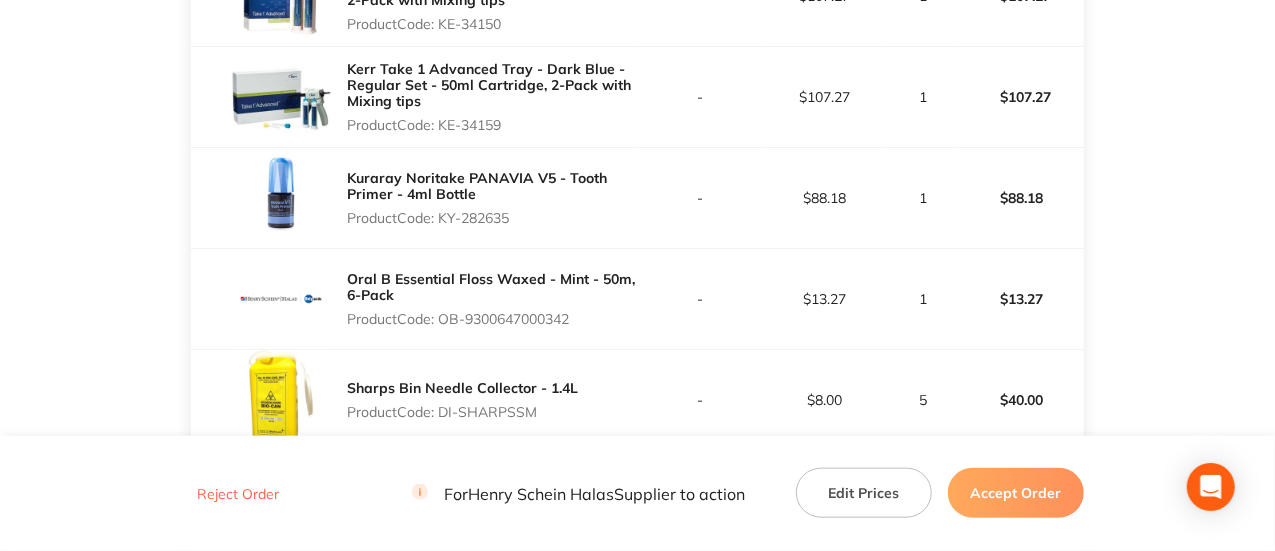 drag, startPoint x: 601, startPoint y: 315, endPoint x: 445, endPoint y: 325, distance: 156.32019 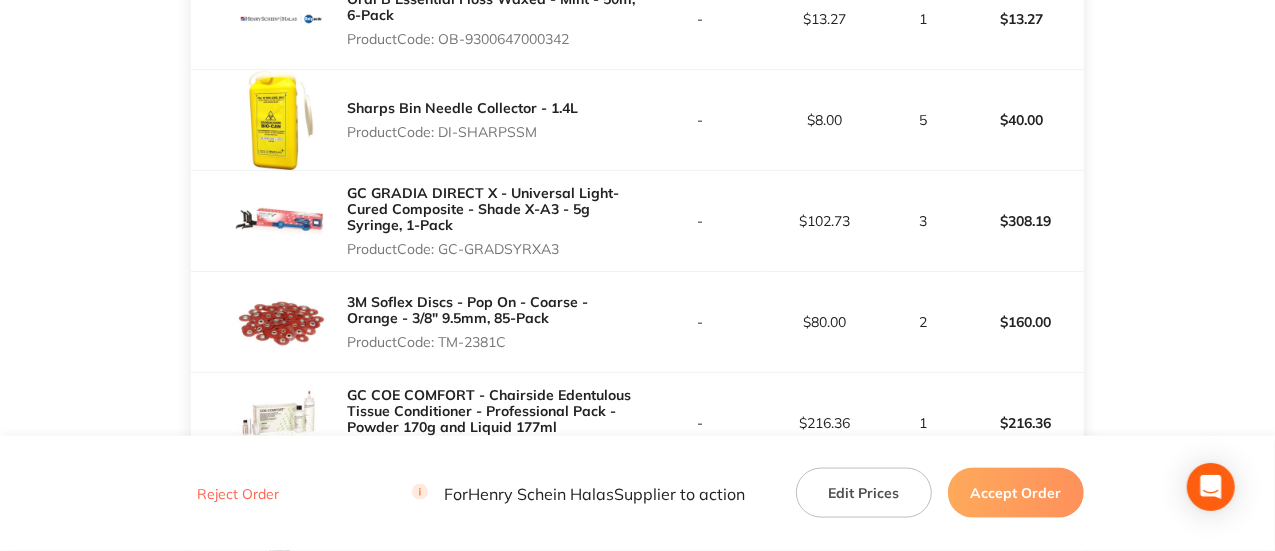 scroll, scrollTop: 1167, scrollLeft: 0, axis: vertical 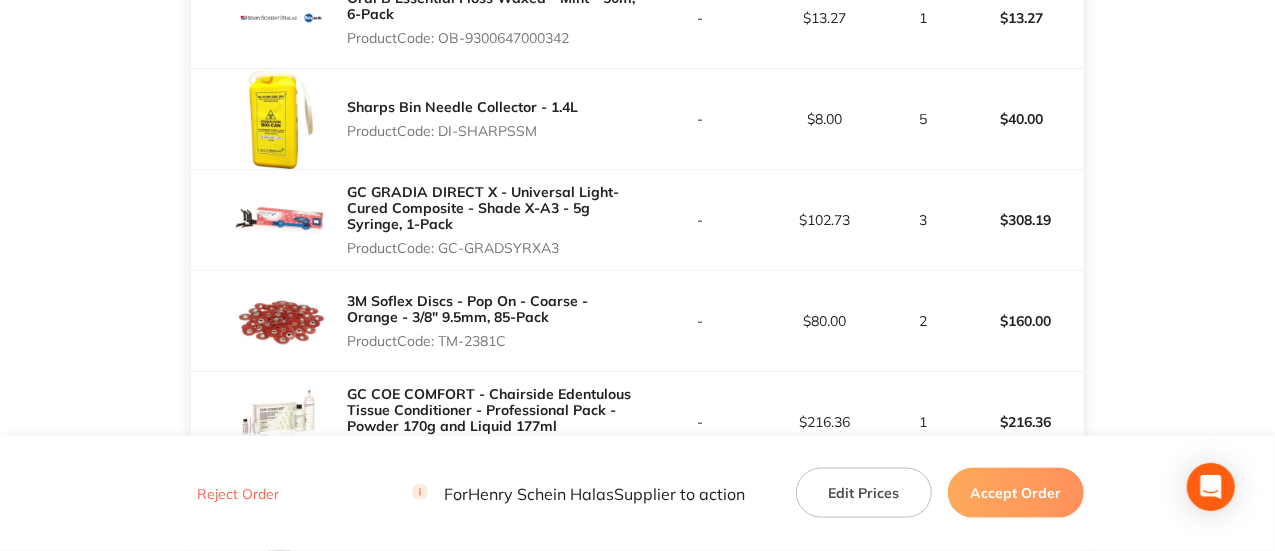 drag, startPoint x: 567, startPoint y: 248, endPoint x: 445, endPoint y: 253, distance: 122.10242 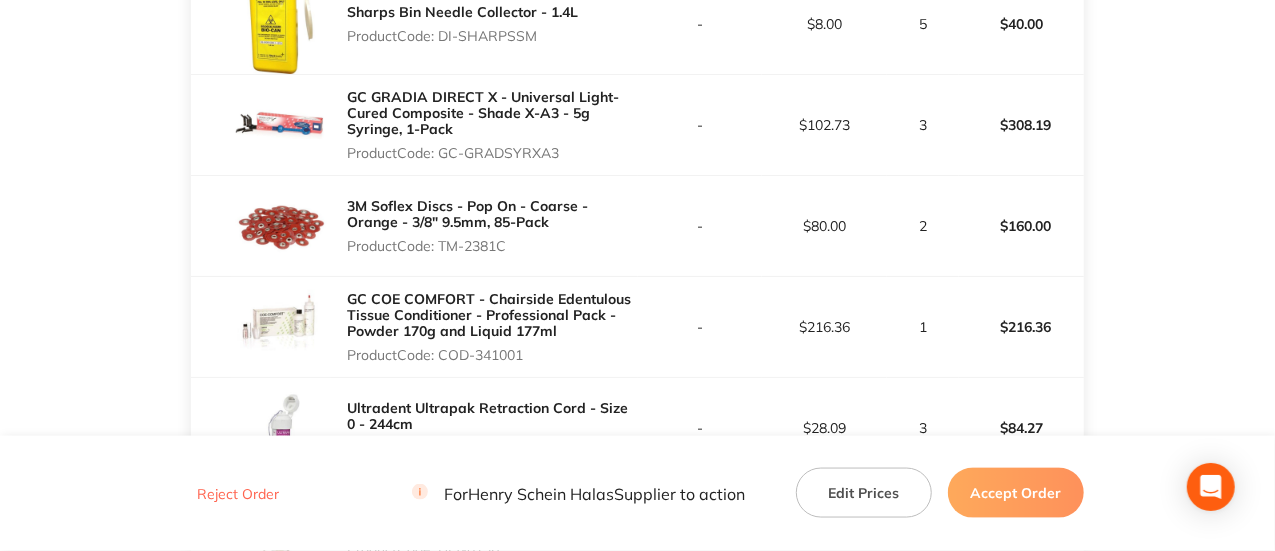 scroll, scrollTop: 1262, scrollLeft: 0, axis: vertical 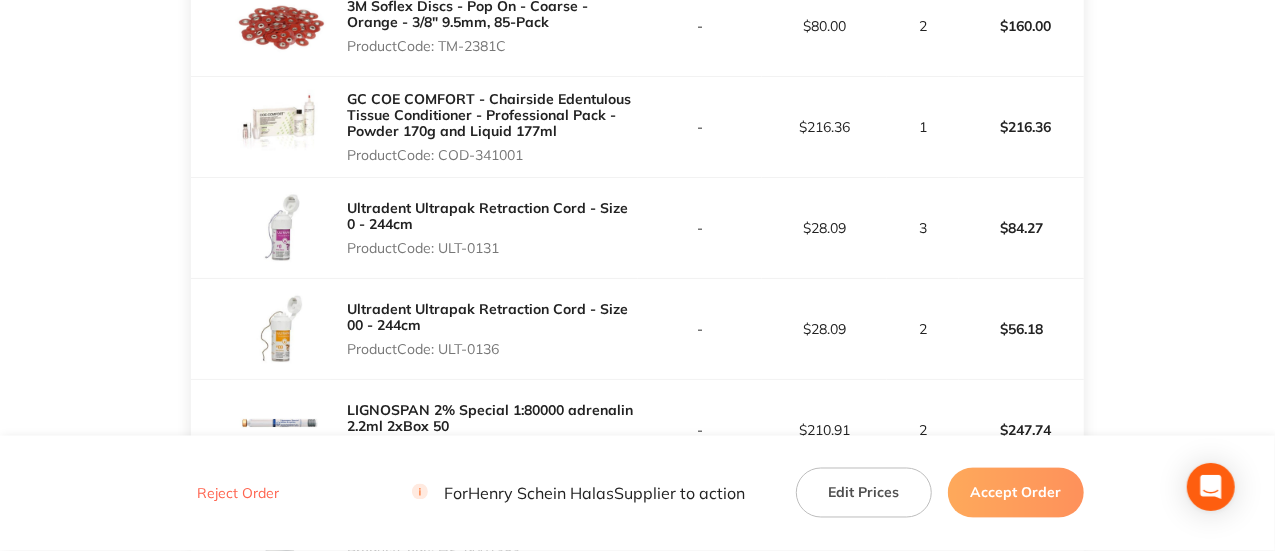 drag, startPoint x: 482, startPoint y: 248, endPoint x: 443, endPoint y: 249, distance: 39.012817 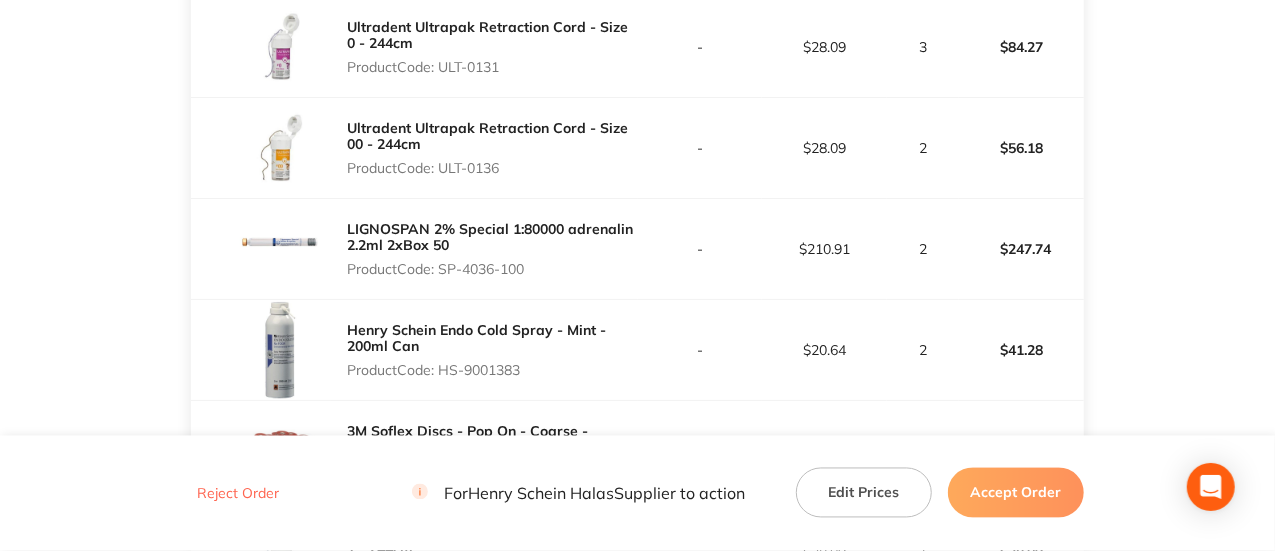 scroll, scrollTop: 1644, scrollLeft: 0, axis: vertical 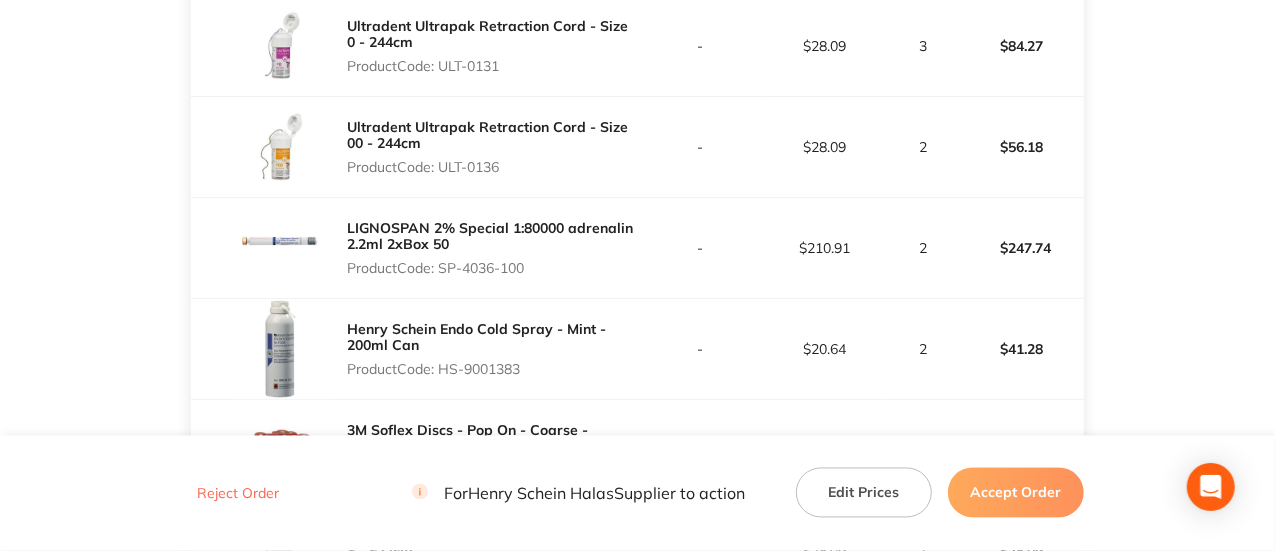 drag, startPoint x: 548, startPoint y: 271, endPoint x: 440, endPoint y: 273, distance: 108.01852 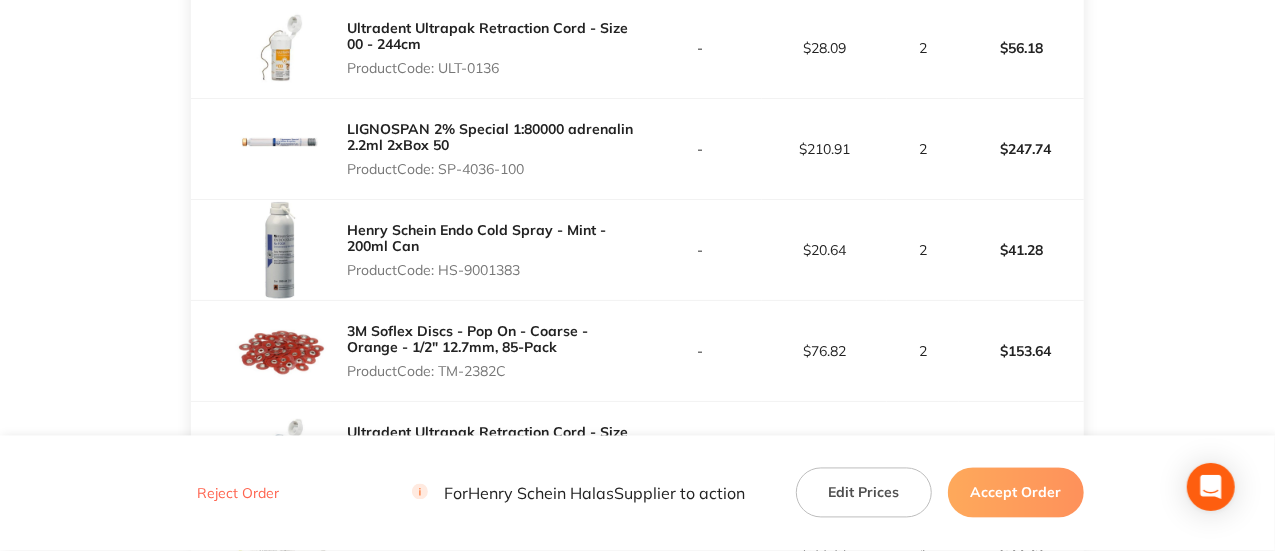 scroll, scrollTop: 1744, scrollLeft: 0, axis: vertical 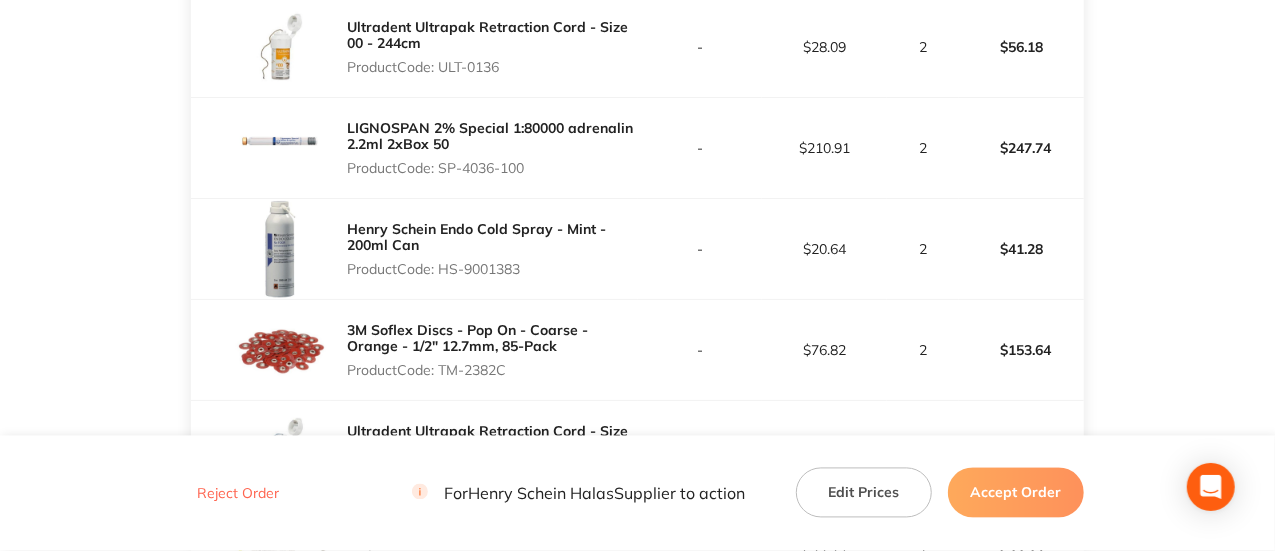 drag, startPoint x: 542, startPoint y: 275, endPoint x: 442, endPoint y: 278, distance: 100.04499 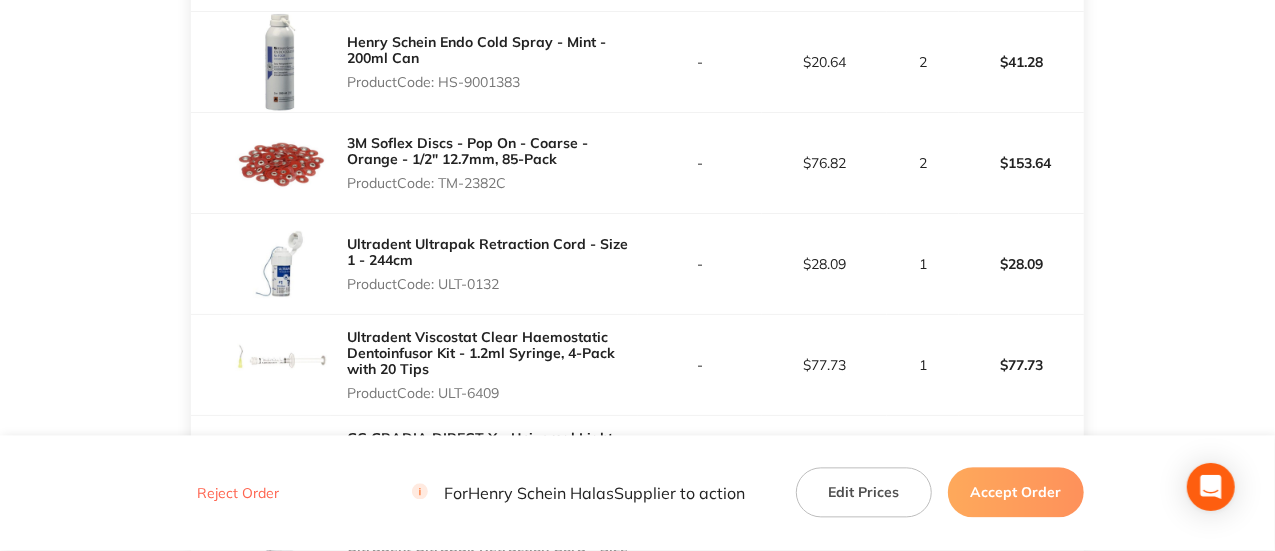 scroll, scrollTop: 1932, scrollLeft: 0, axis: vertical 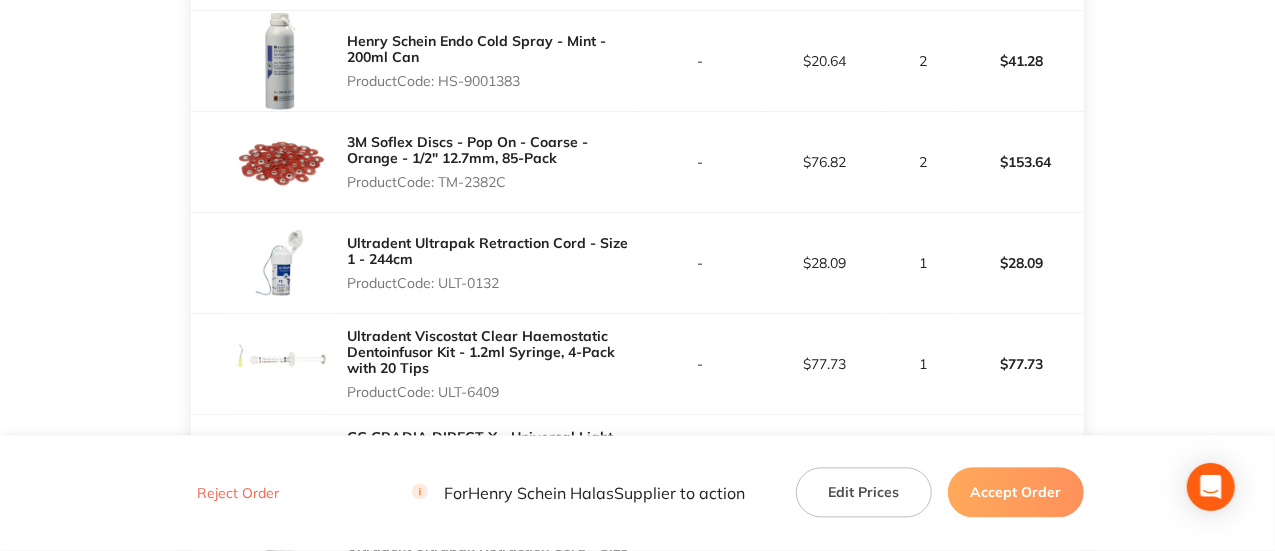 drag, startPoint x: 489, startPoint y: 281, endPoint x: 441, endPoint y: 286, distance: 48.259712 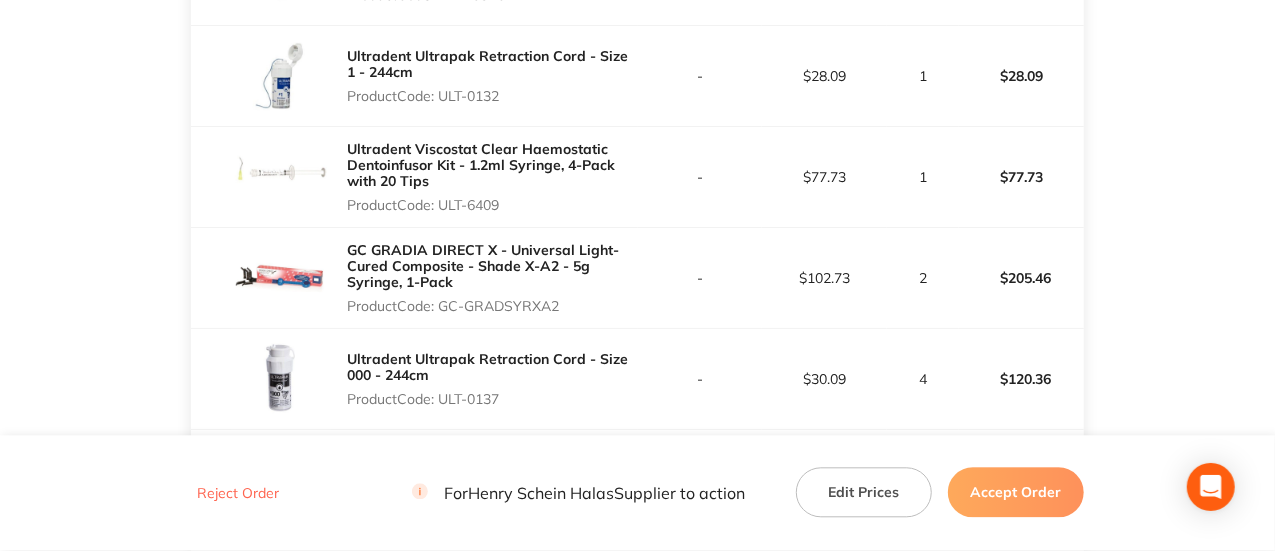 scroll, scrollTop: 2120, scrollLeft: 0, axis: vertical 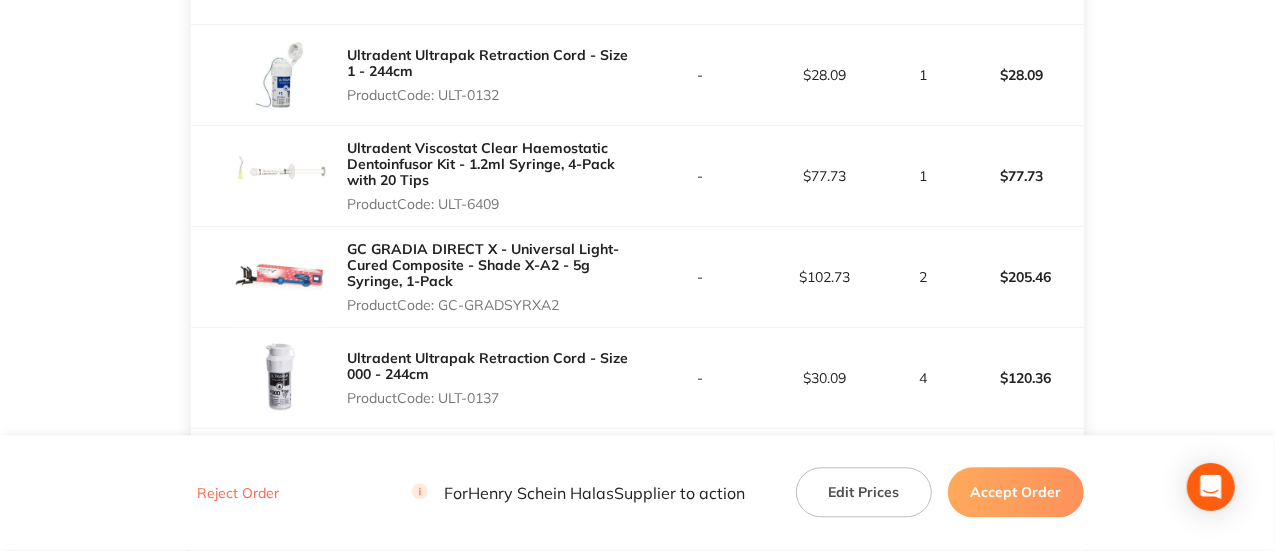 drag, startPoint x: 560, startPoint y: 306, endPoint x: 444, endPoint y: 306, distance: 116 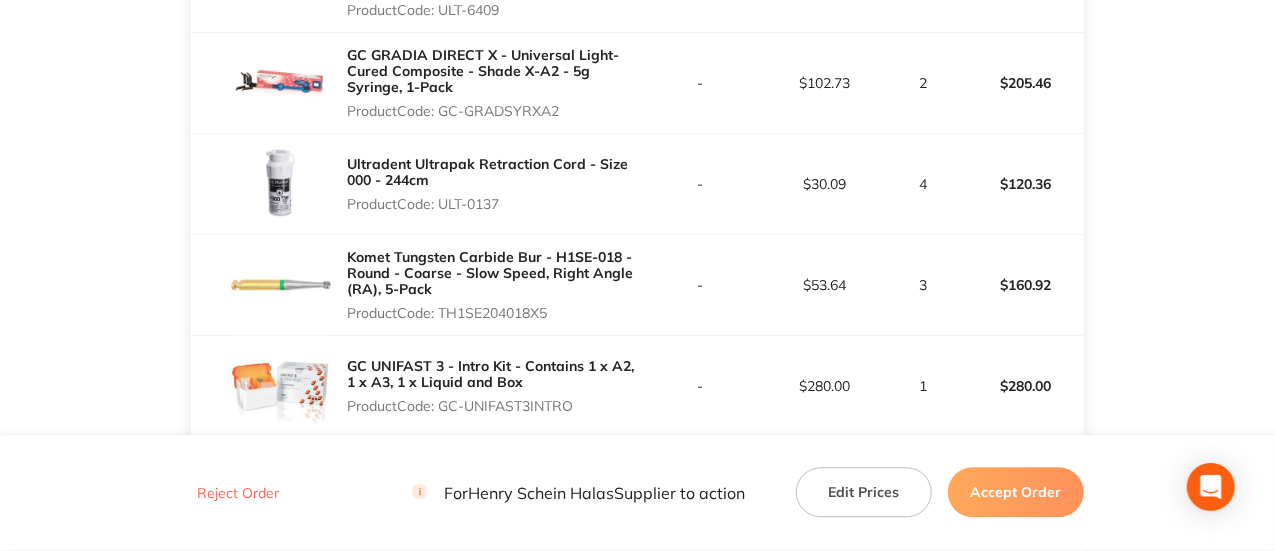 scroll, scrollTop: 2316, scrollLeft: 0, axis: vertical 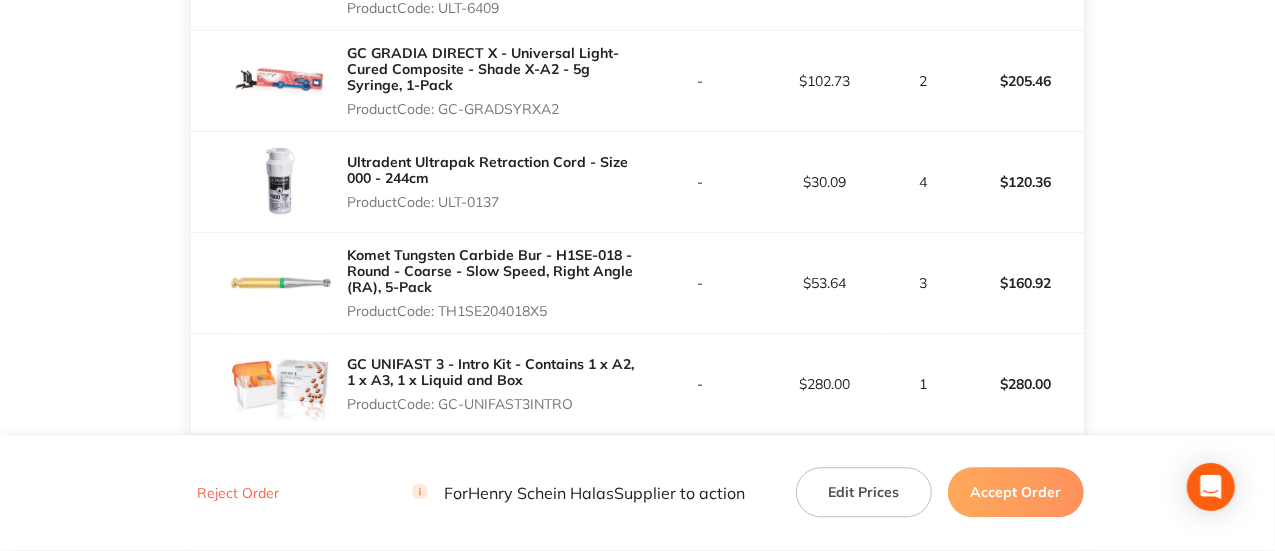 drag, startPoint x: 554, startPoint y: 312, endPoint x: 443, endPoint y: 310, distance: 111.01801 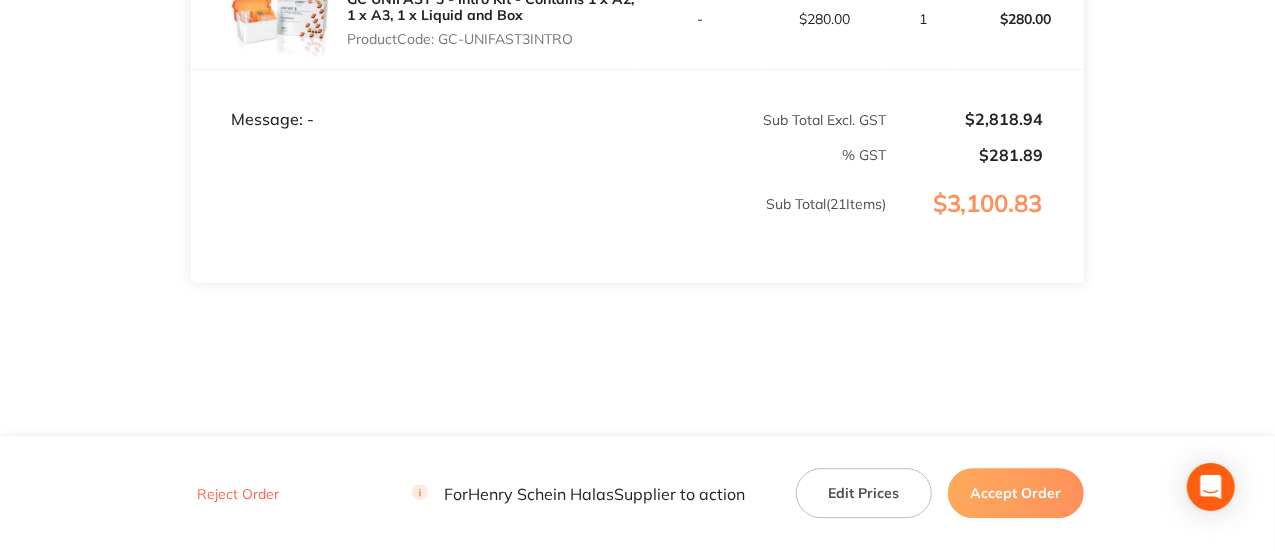 click on "Accept Order" at bounding box center [1016, 493] 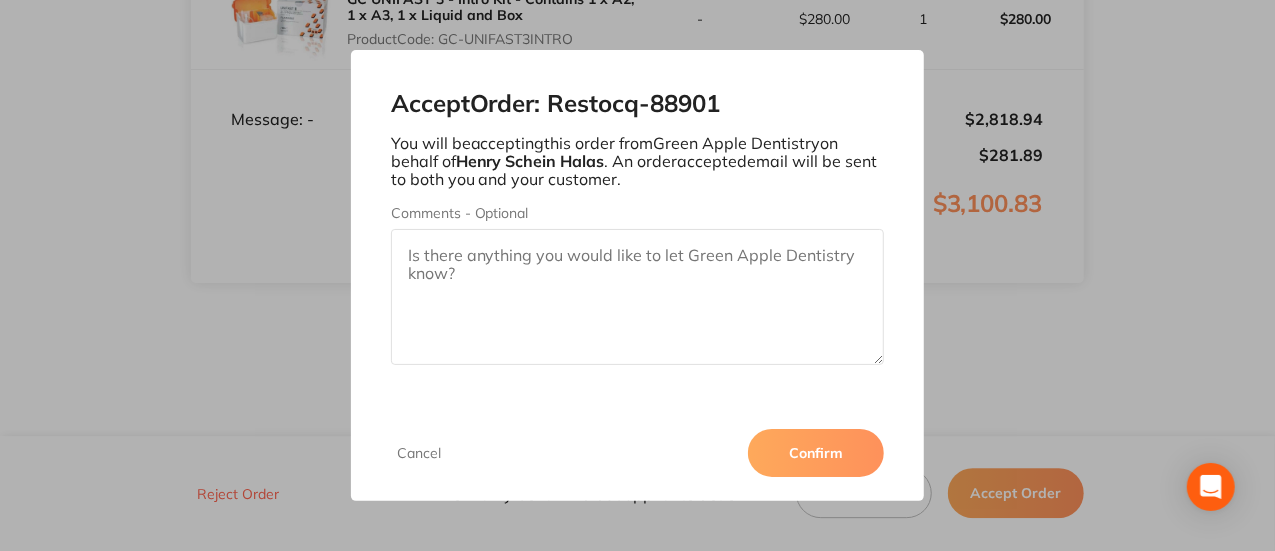 click on "Confirm" at bounding box center (816, 453) 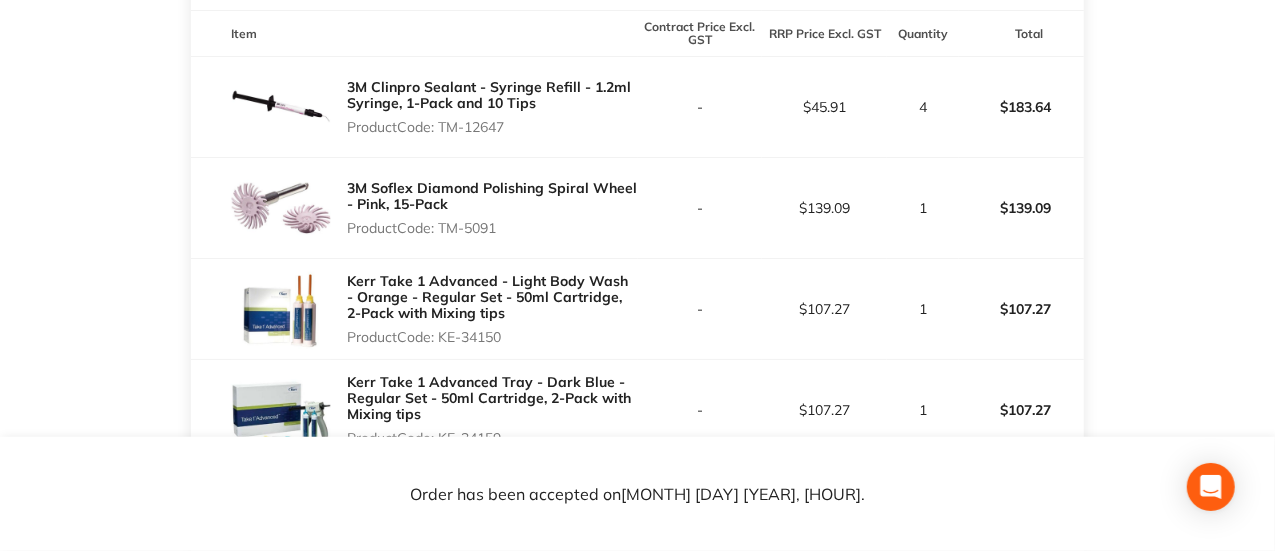 scroll, scrollTop: 0, scrollLeft: 0, axis: both 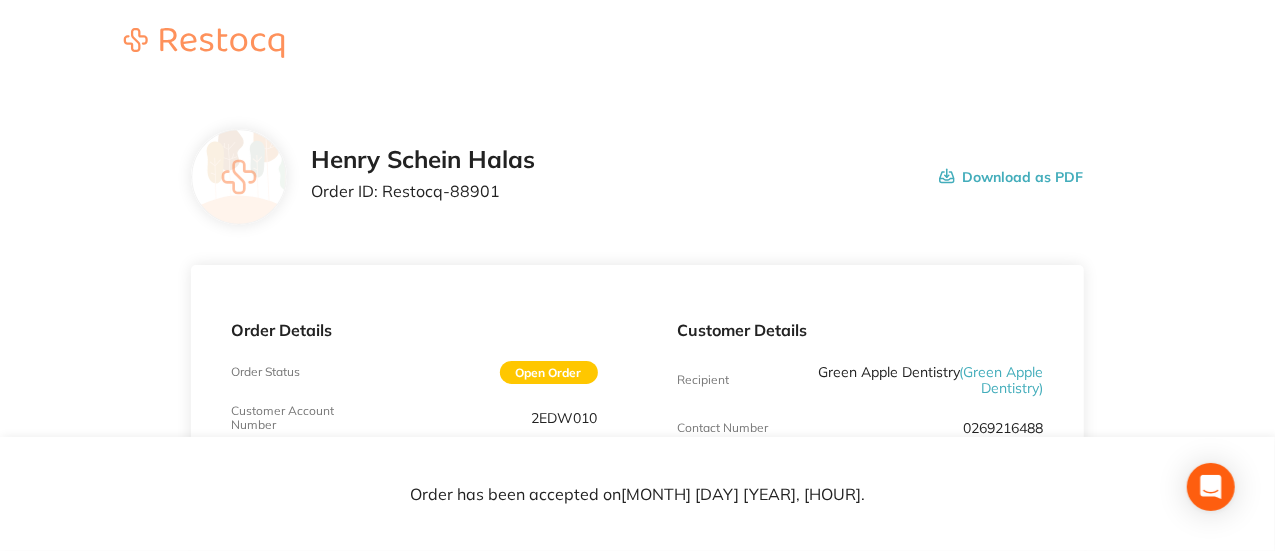 click on "Order ID: Restocq- 88901" at bounding box center [423, 191] 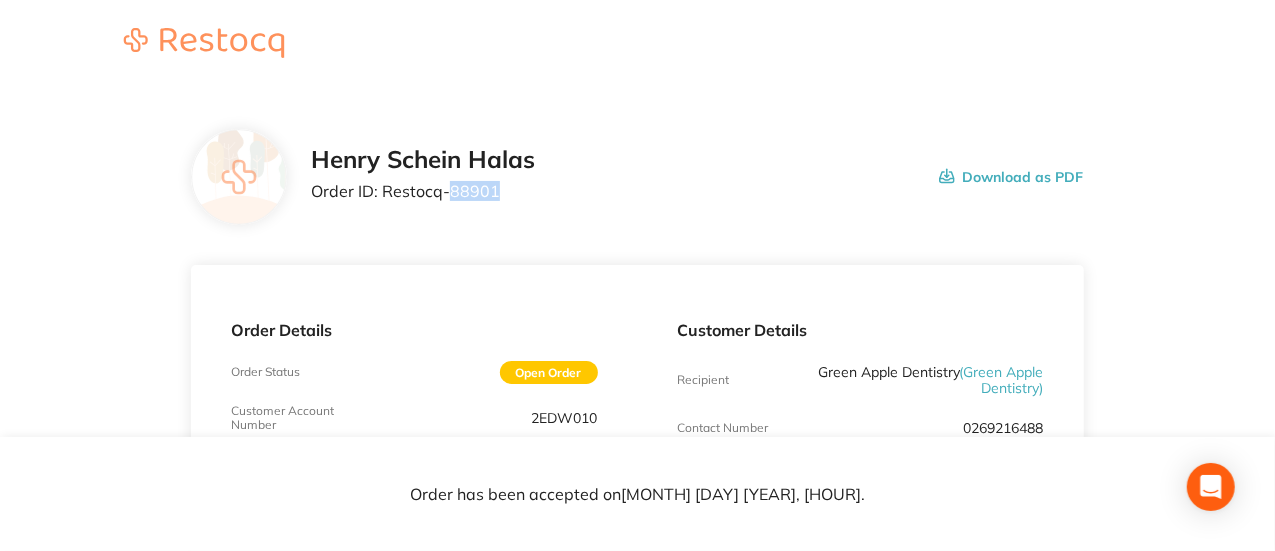 click on "Order ID: Restocq- 88901" at bounding box center [423, 191] 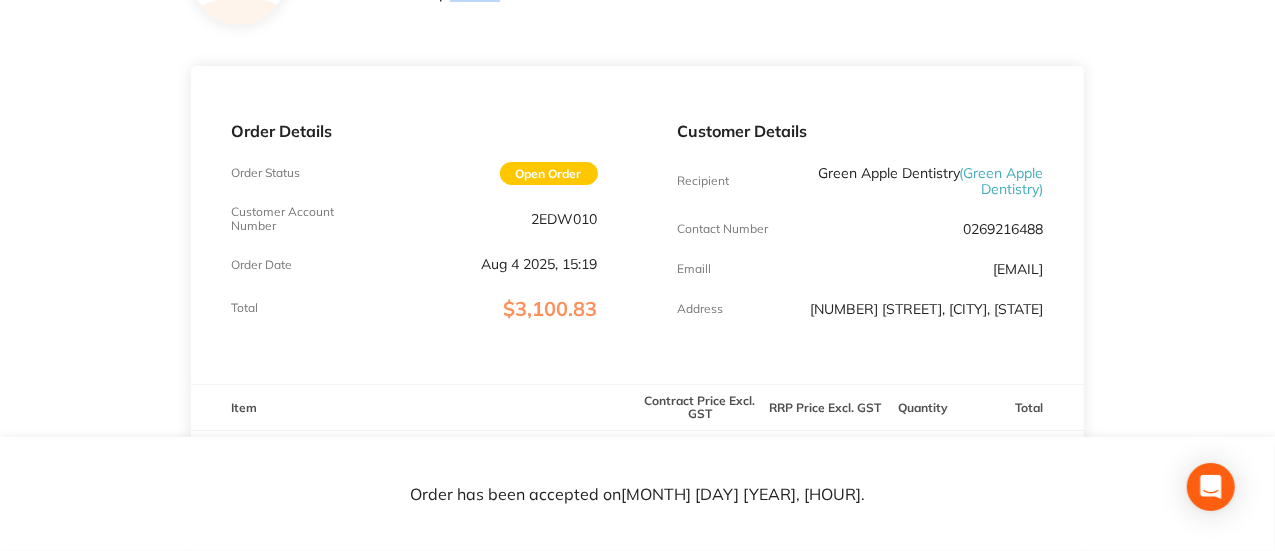 scroll, scrollTop: 200, scrollLeft: 0, axis: vertical 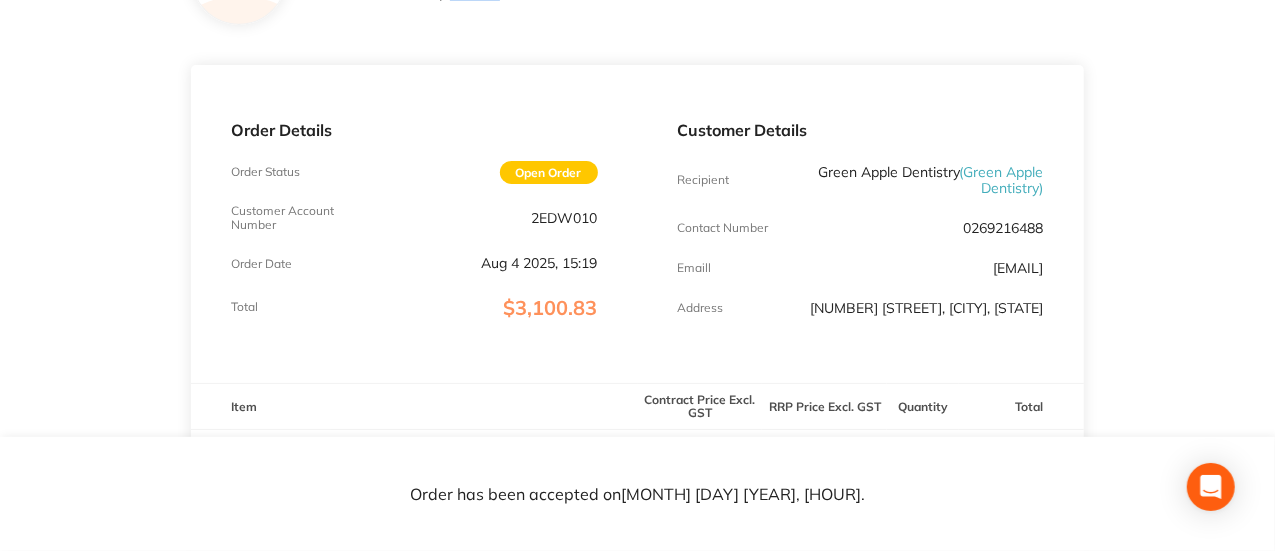 drag, startPoint x: 1060, startPoint y: 271, endPoint x: 756, endPoint y: 249, distance: 304.795 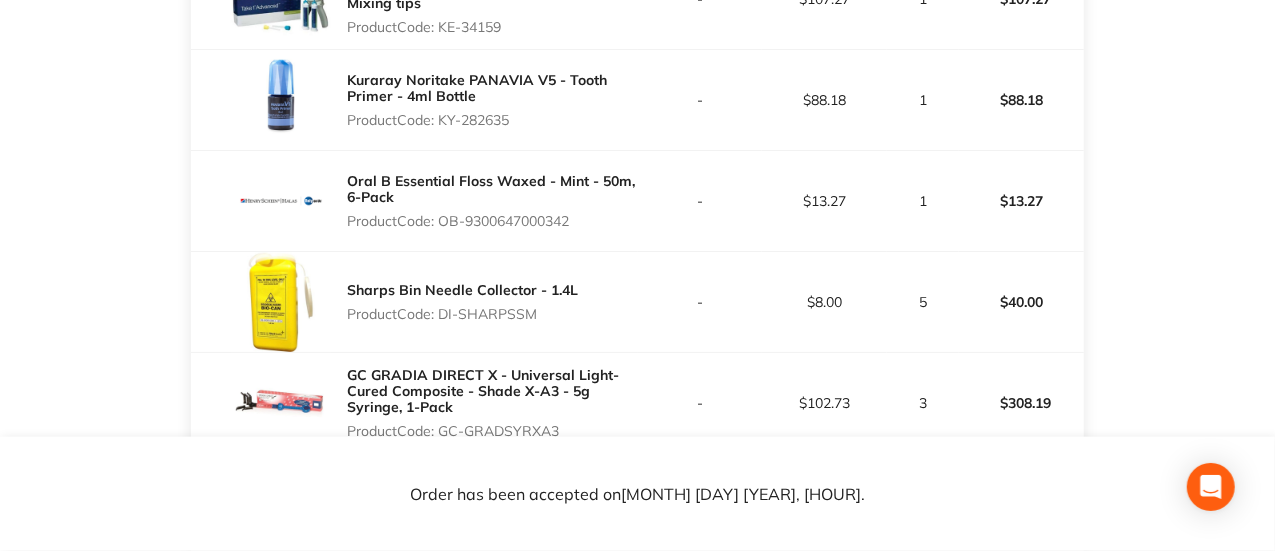 scroll, scrollTop: 985, scrollLeft: 0, axis: vertical 